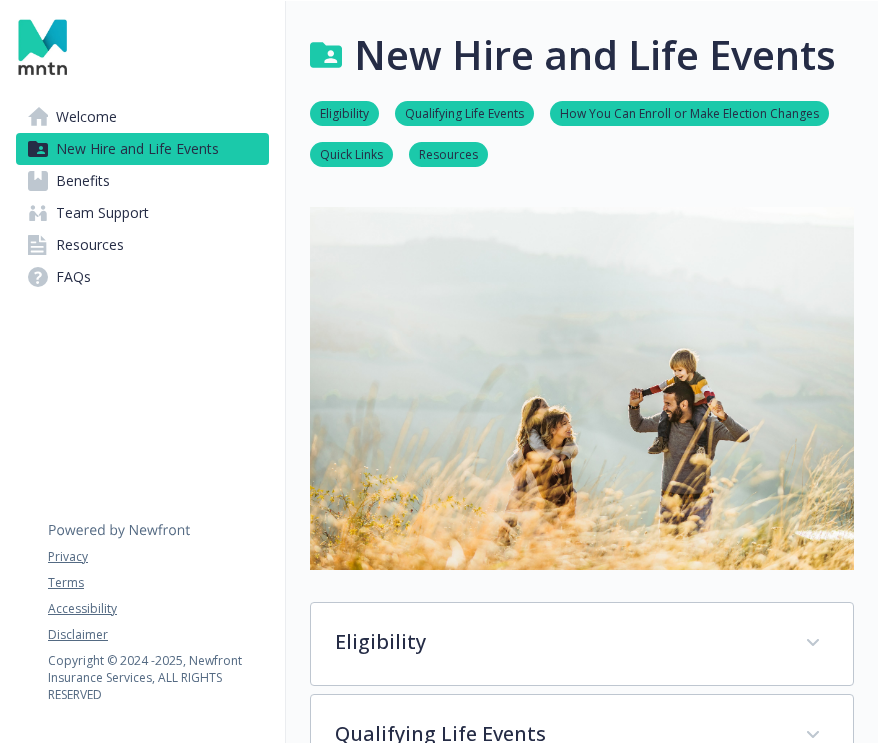 scroll, scrollTop: 0, scrollLeft: 0, axis: both 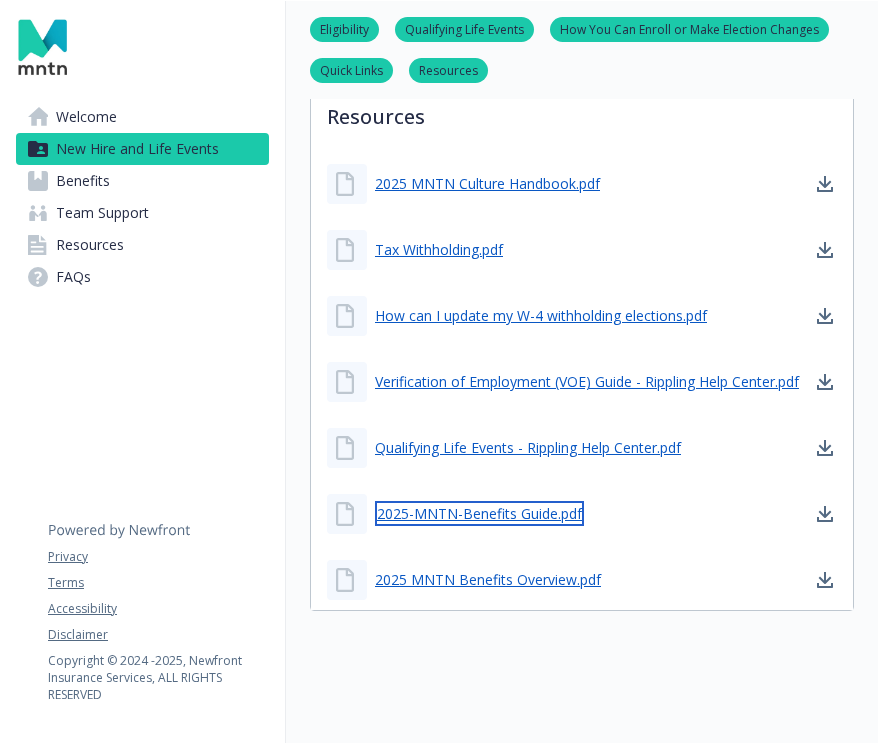 click on "2025-MNTN-Benefits Guide.pdf" at bounding box center [479, 513] 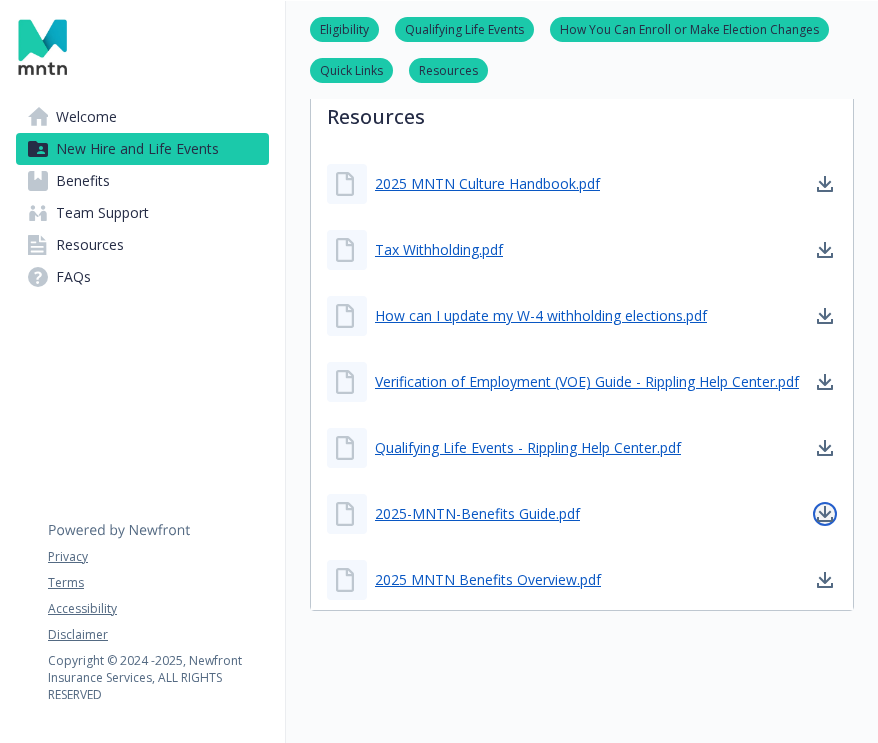 click 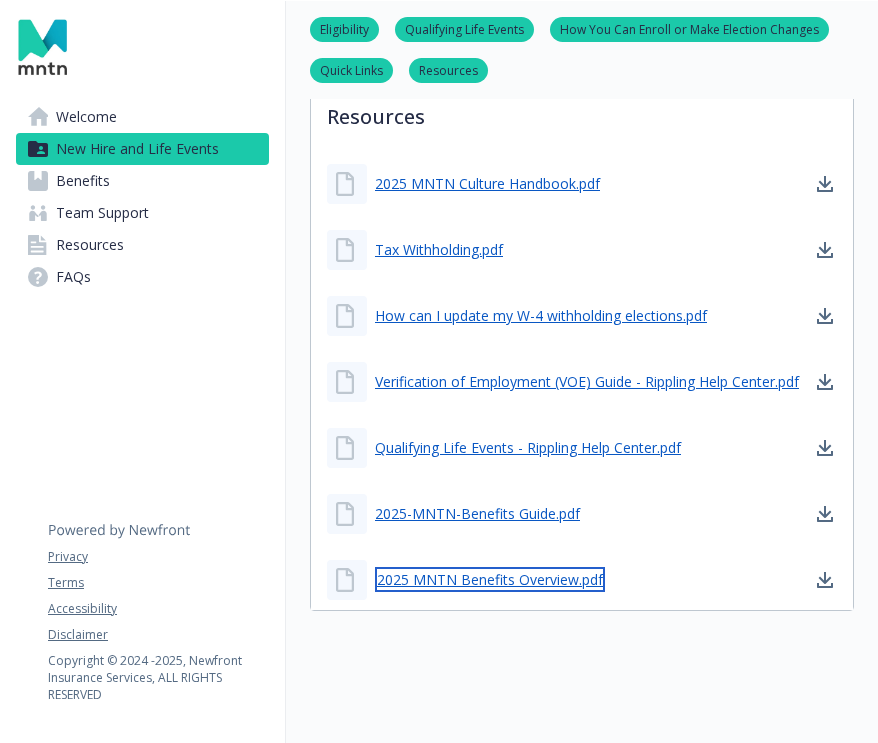 click on "2025 MNTN Benefits Overview.pdf" at bounding box center [490, 579] 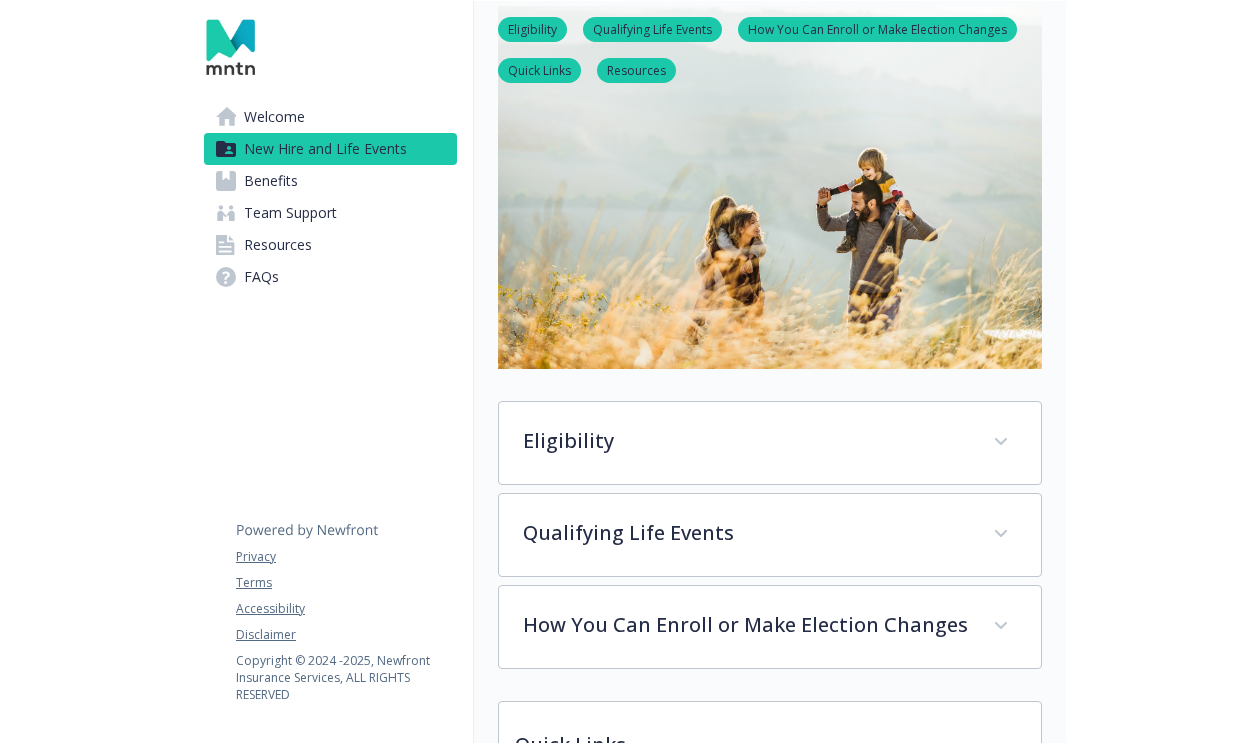 scroll, scrollTop: 0, scrollLeft: 0, axis: both 